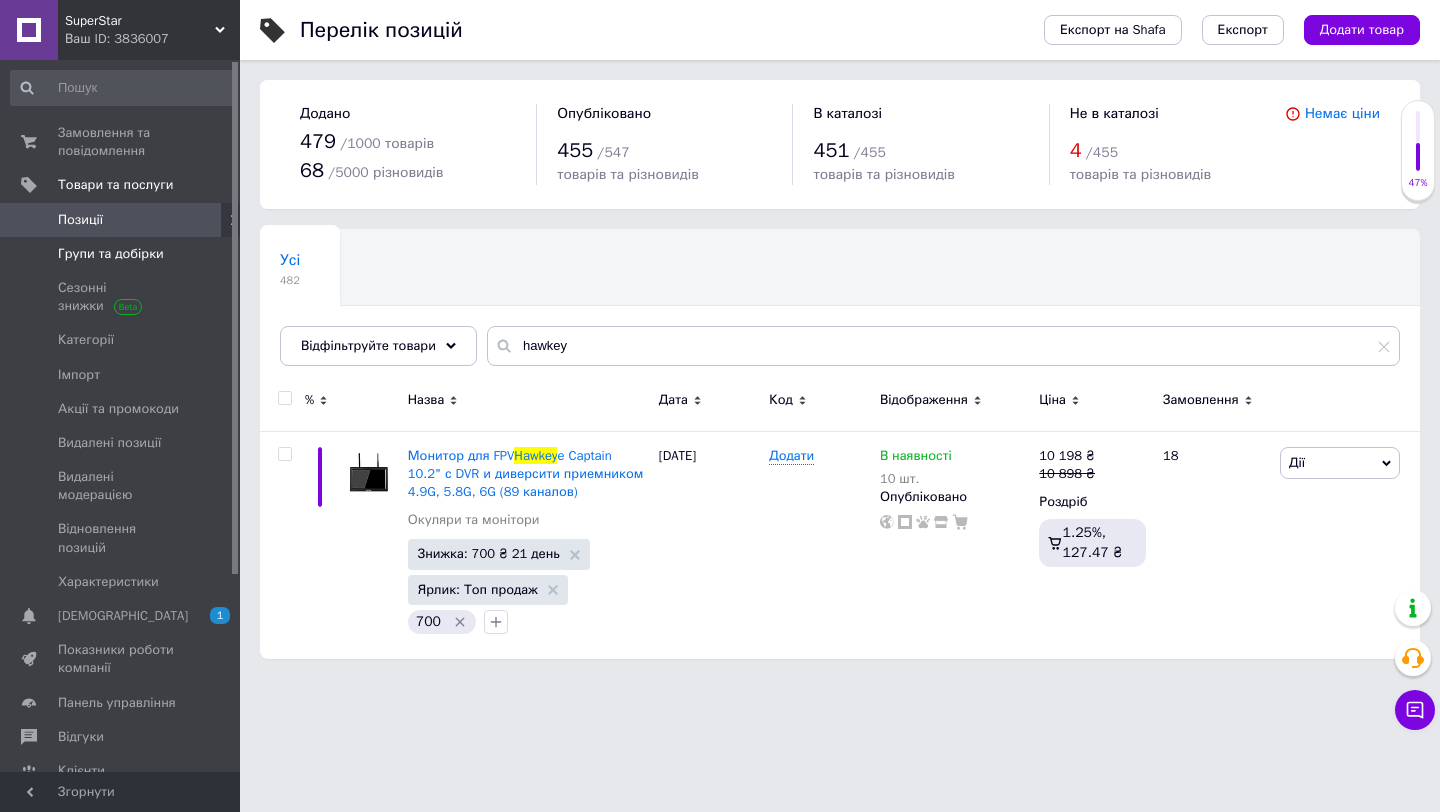 scroll, scrollTop: 0, scrollLeft: 0, axis: both 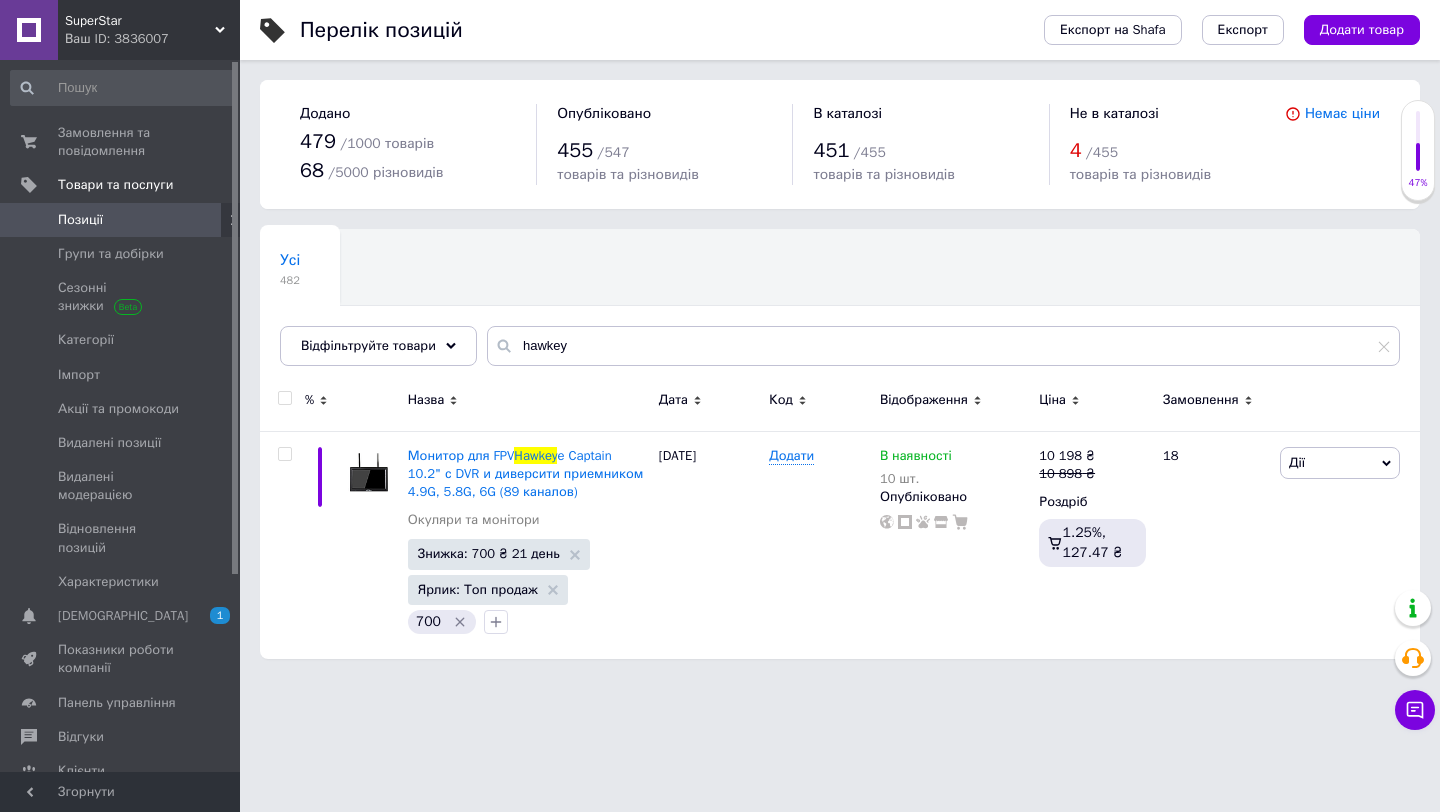 click on "Позиції" at bounding box center (121, 220) 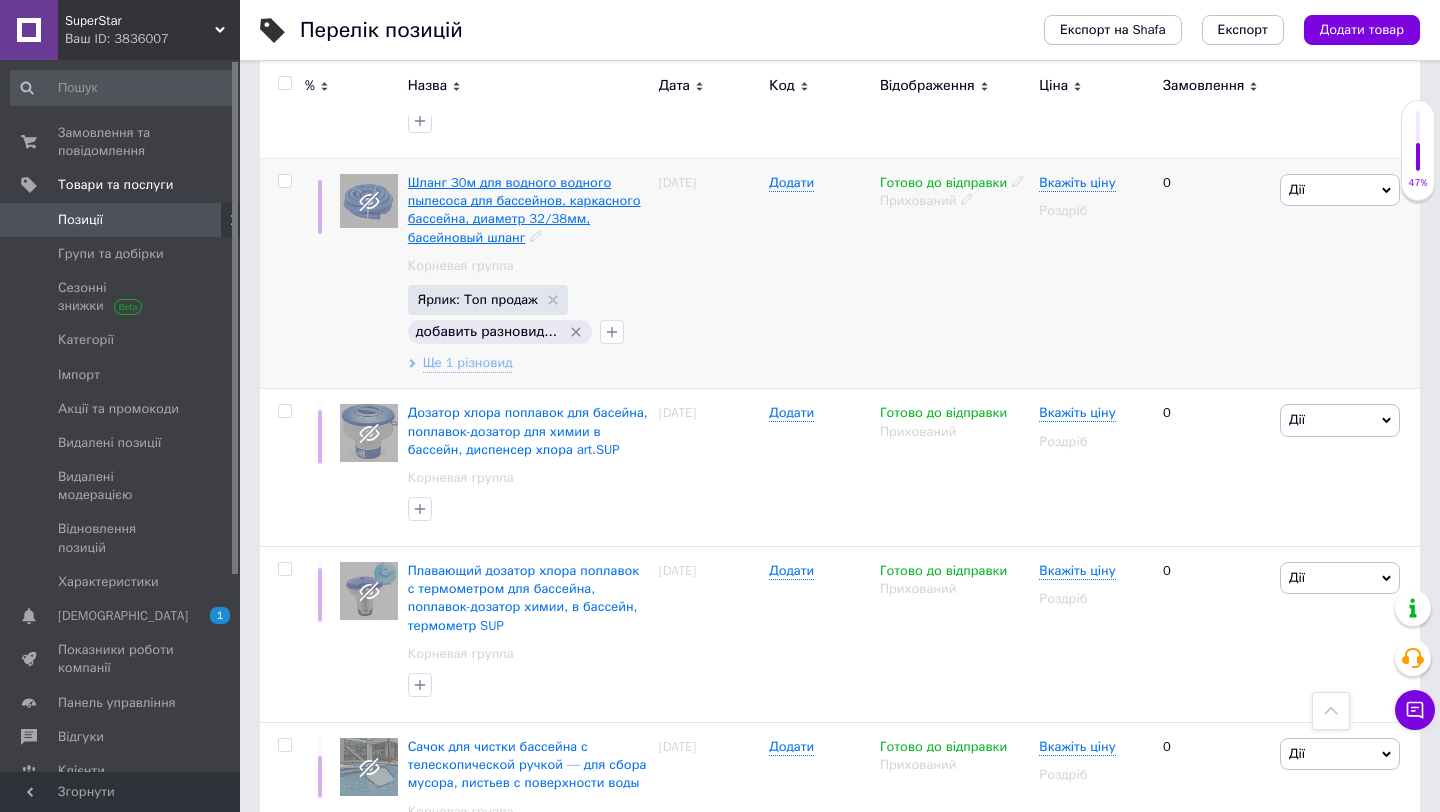 scroll, scrollTop: 5213, scrollLeft: 0, axis: vertical 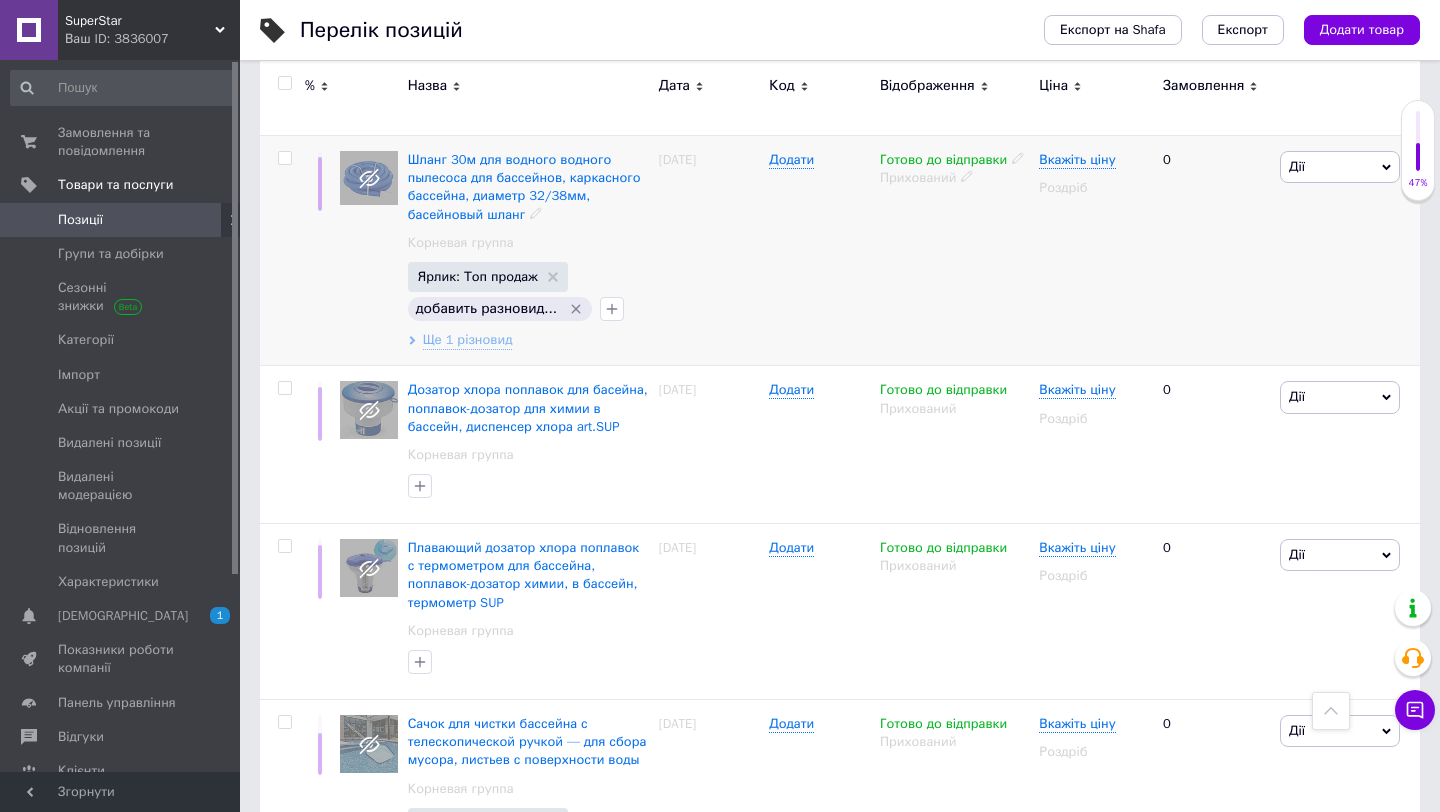 click at bounding box center (282, 251) 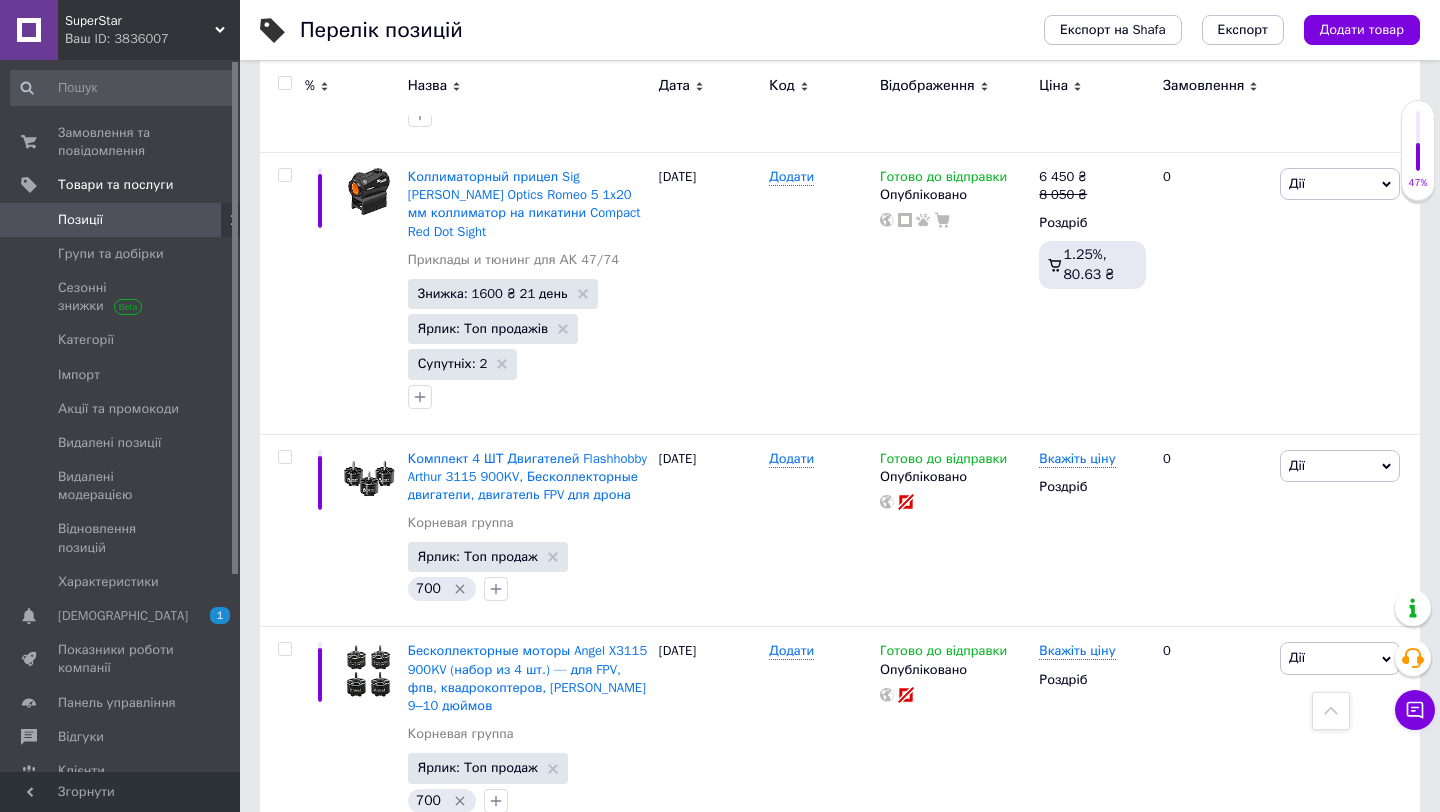 scroll, scrollTop: 1690, scrollLeft: 0, axis: vertical 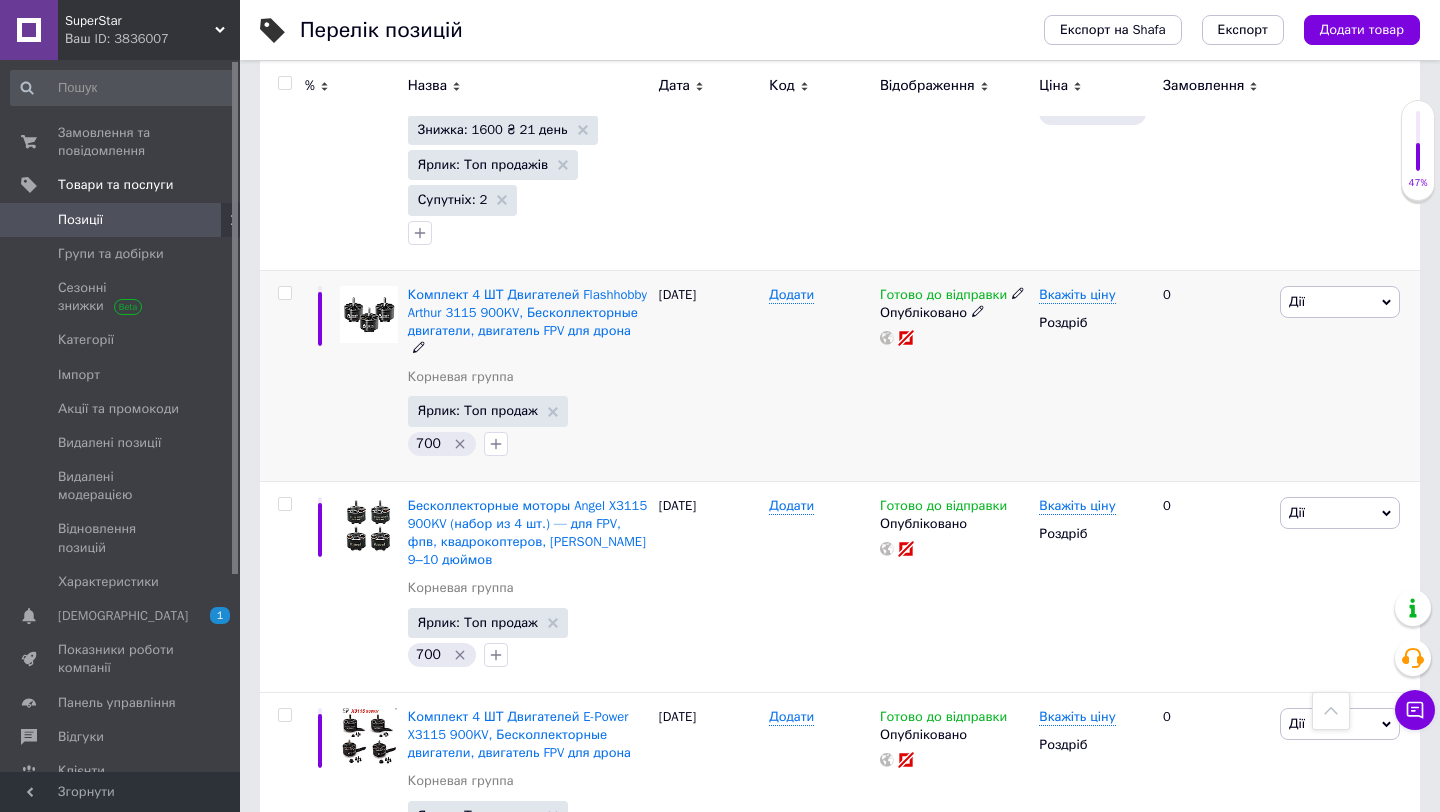 click at bounding box center (284, 293) 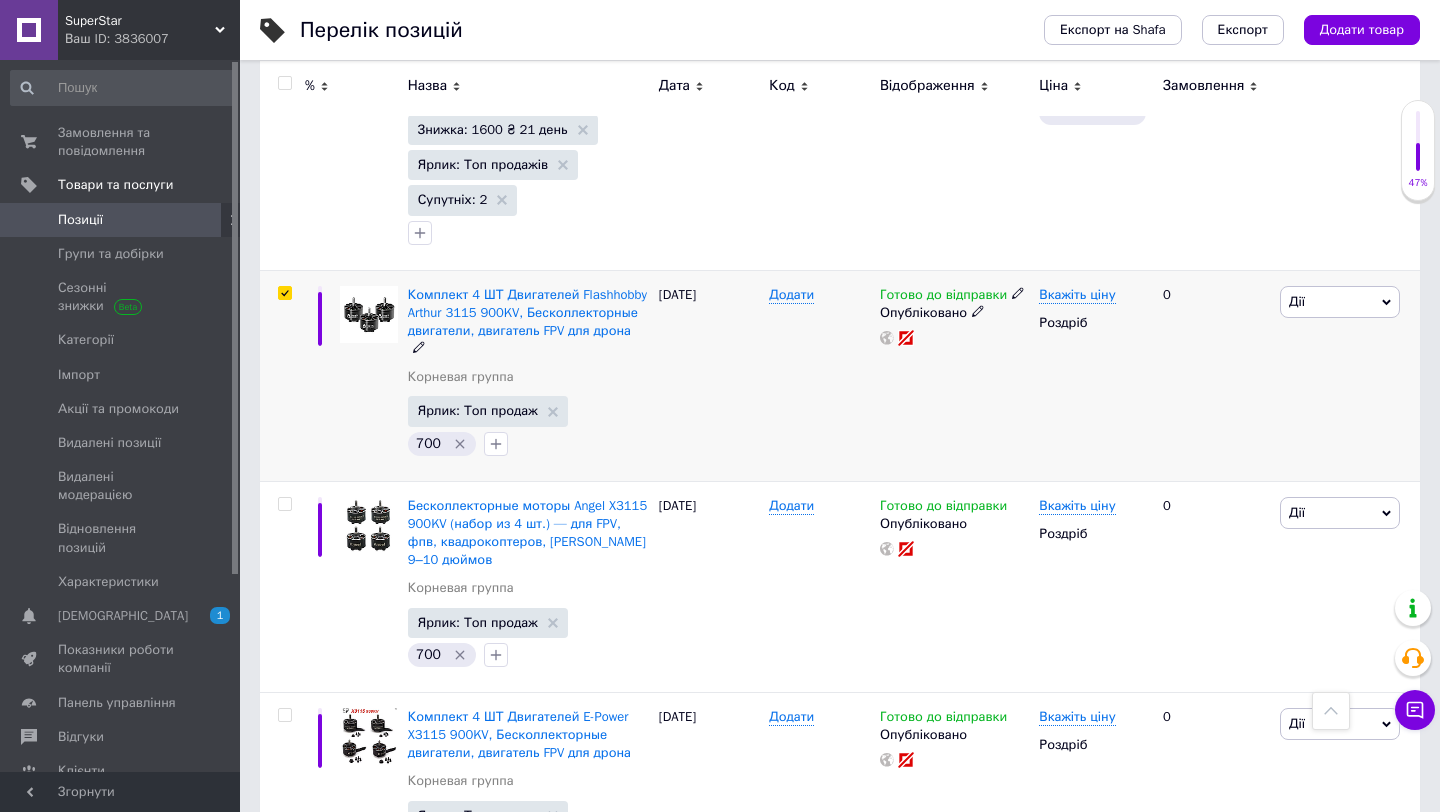 checkbox on "true" 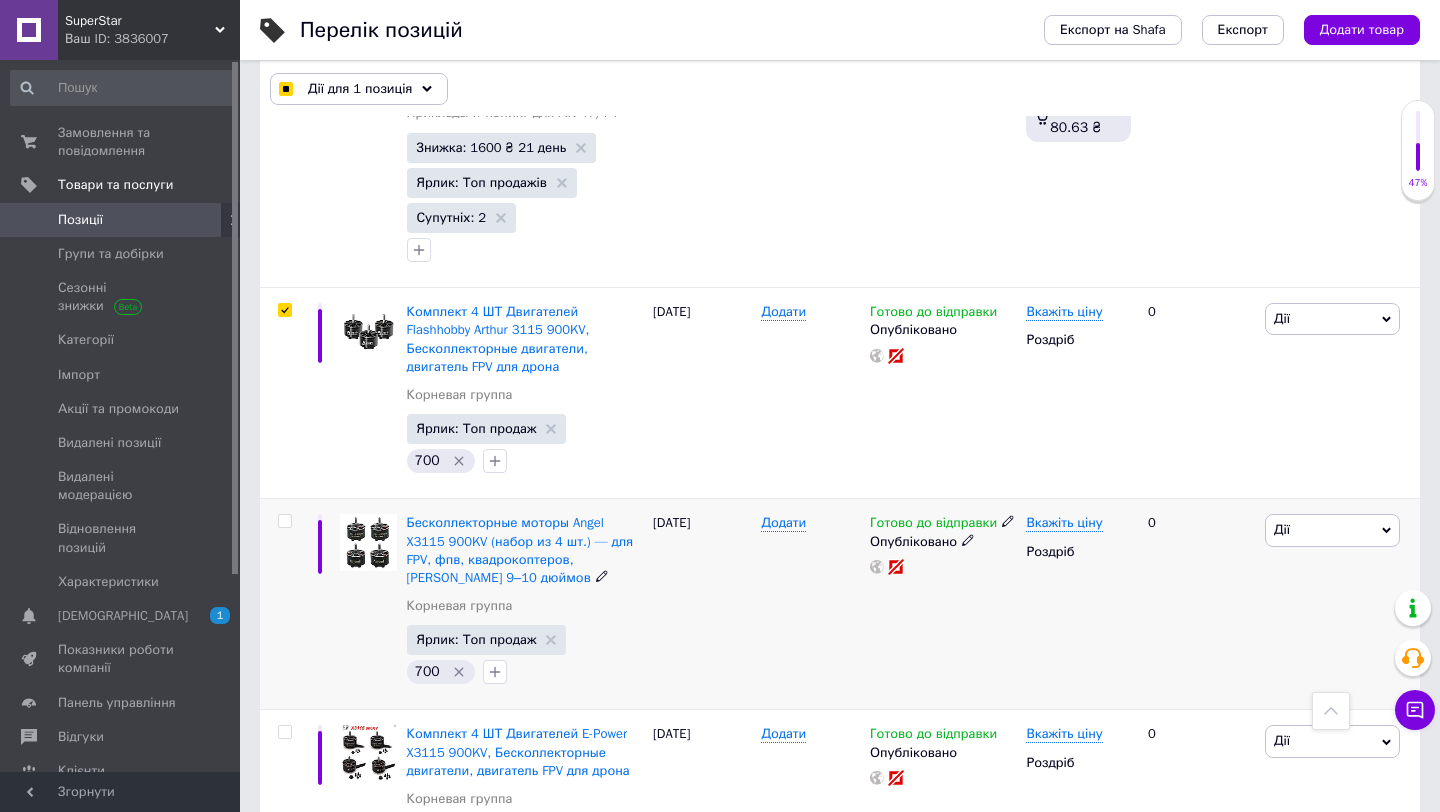 click at bounding box center [284, 521] 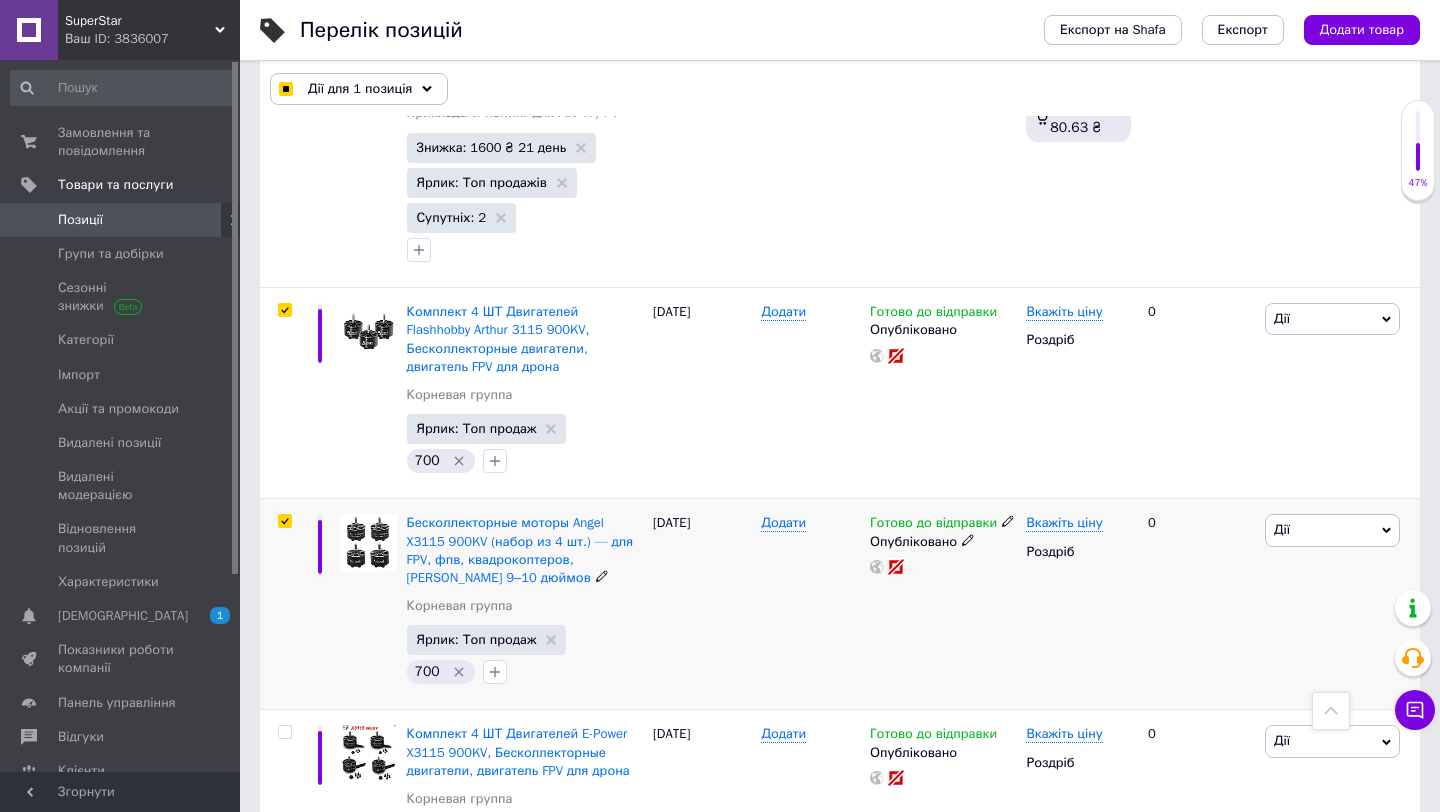 checkbox on "true" 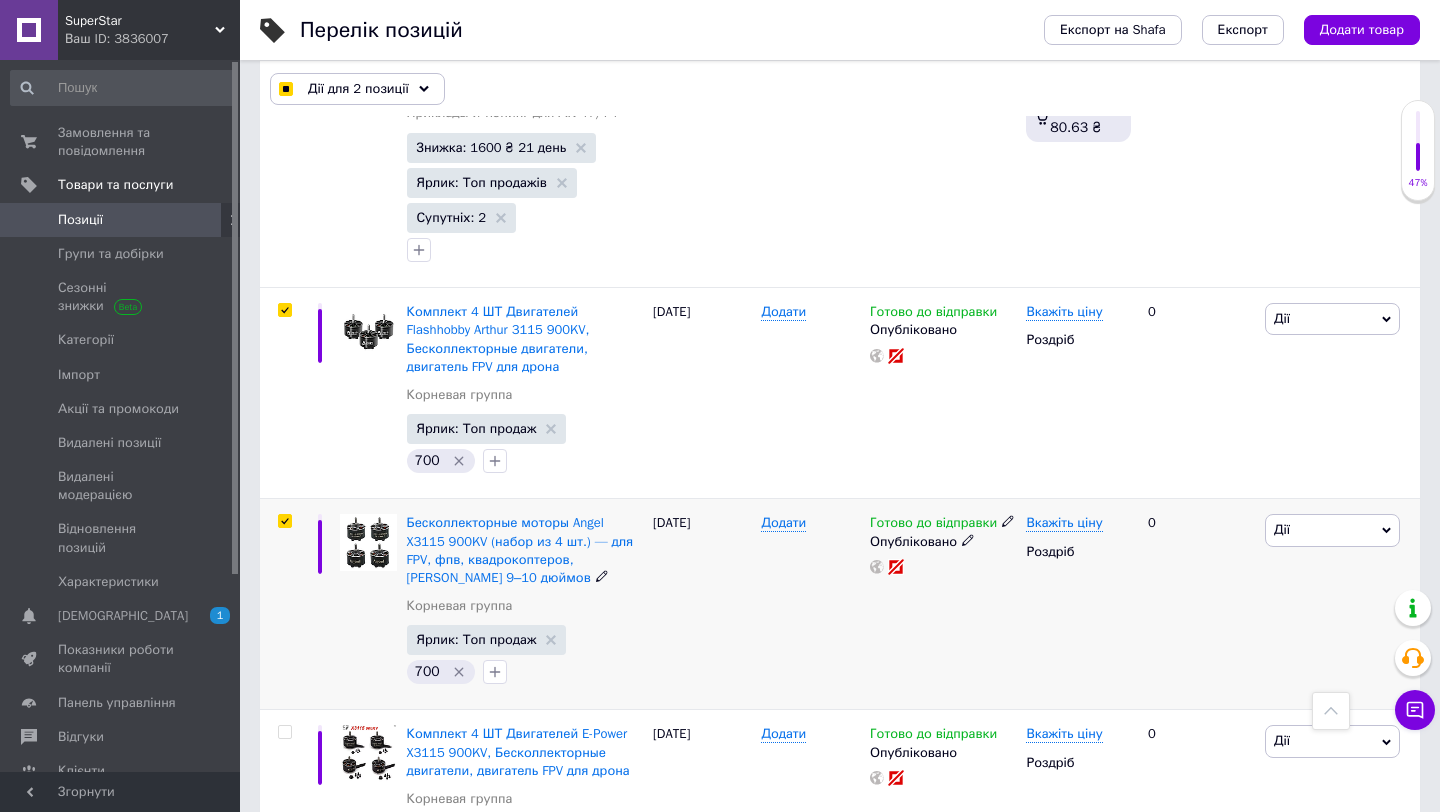 click at bounding box center (285, 521) 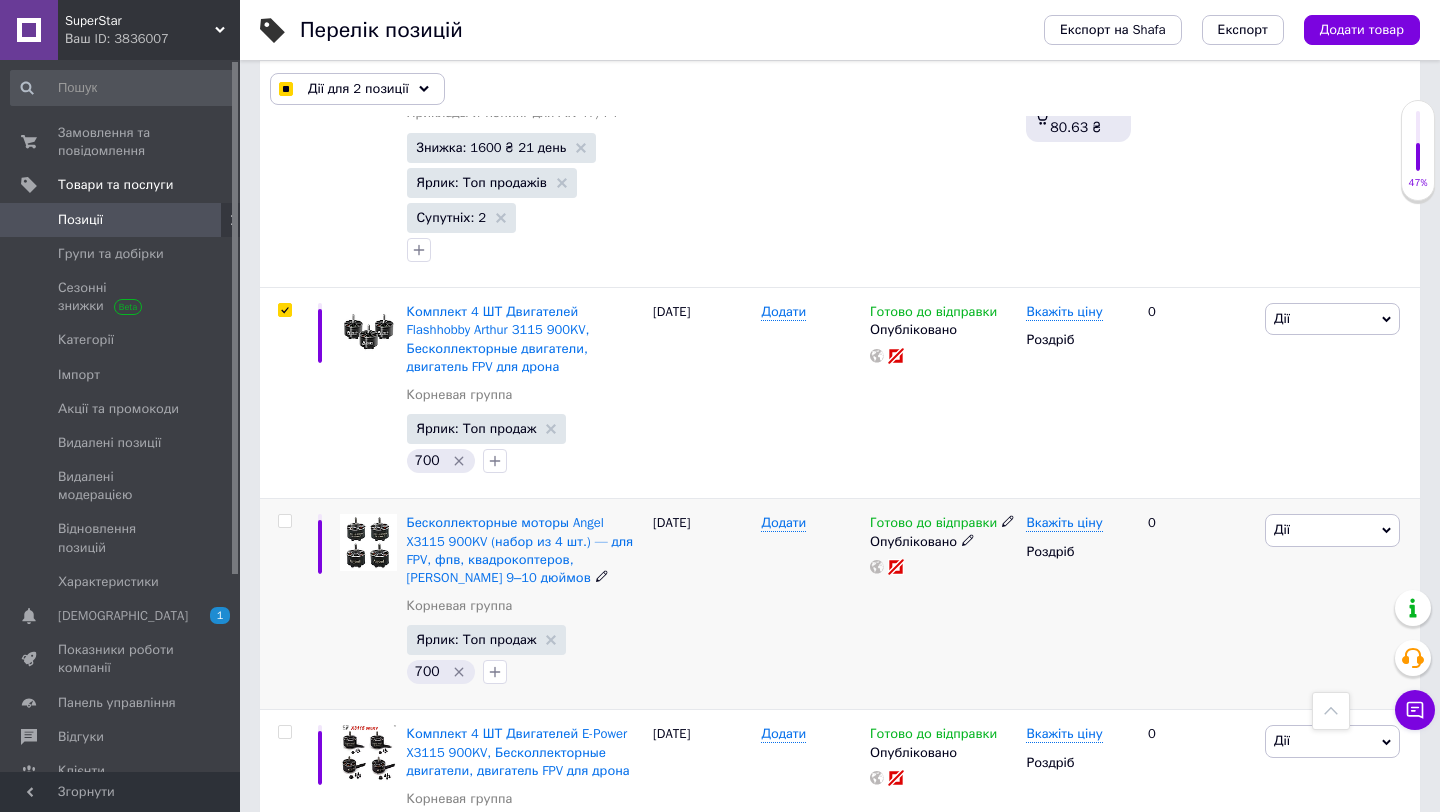 checkbox on "false" 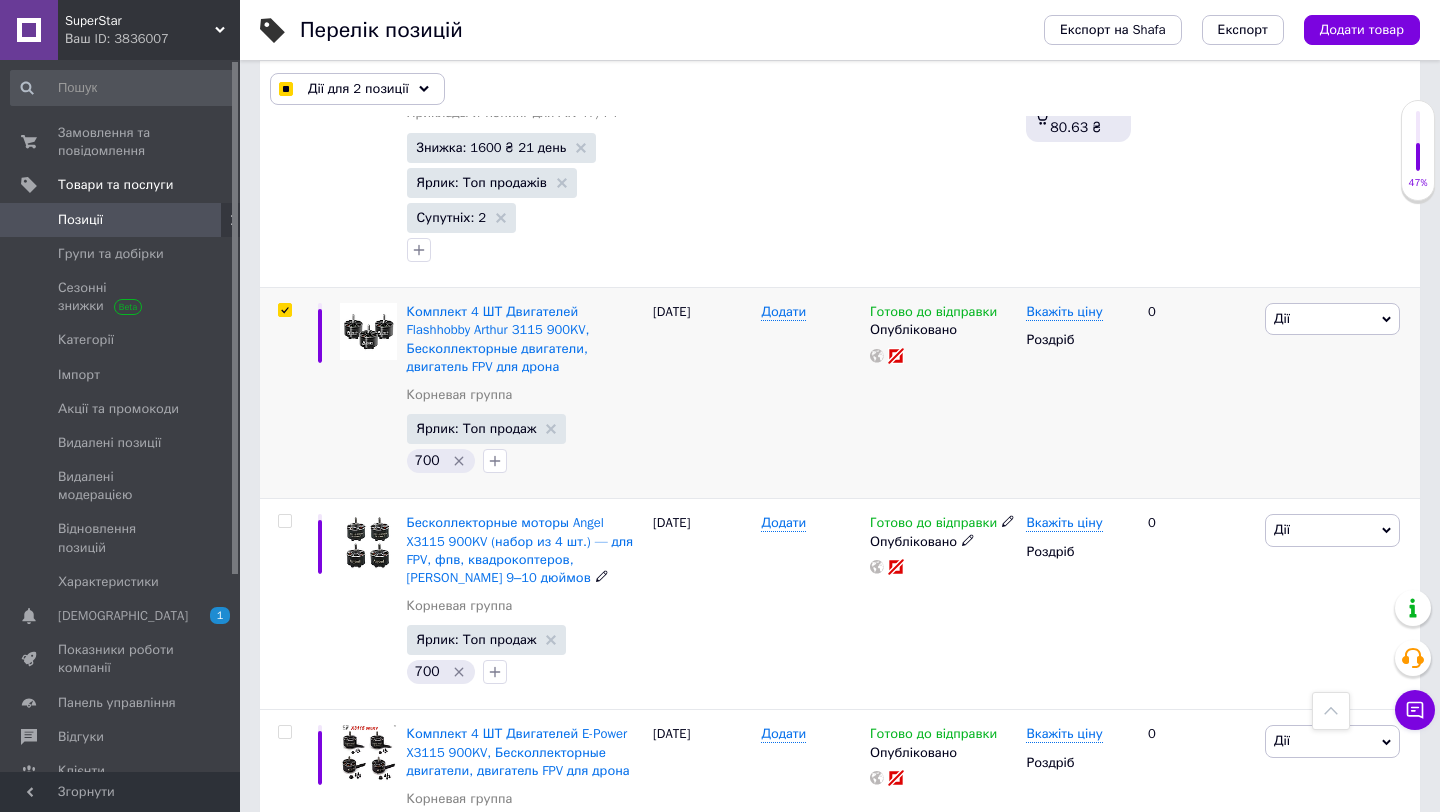 checkbox on "true" 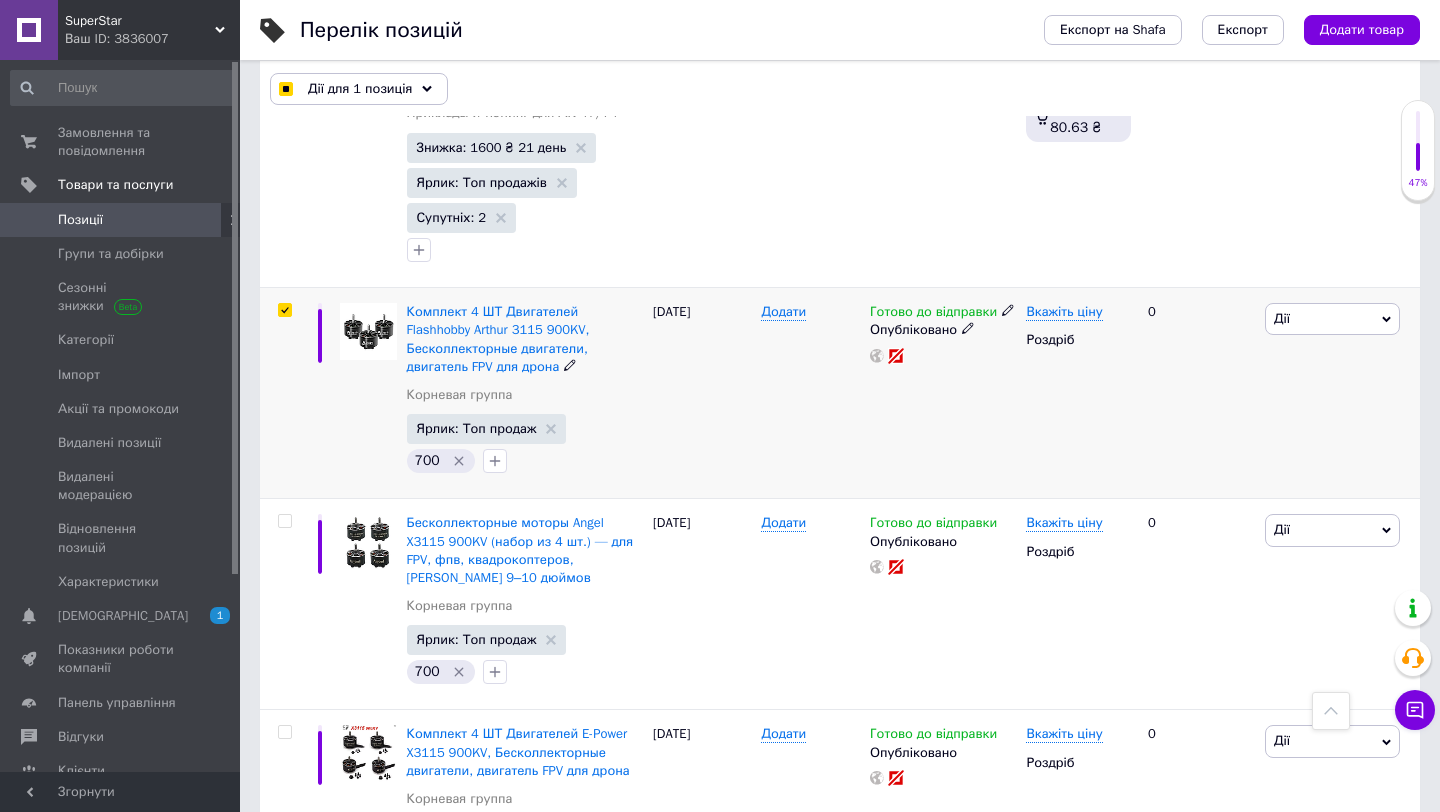 click at bounding box center [284, 310] 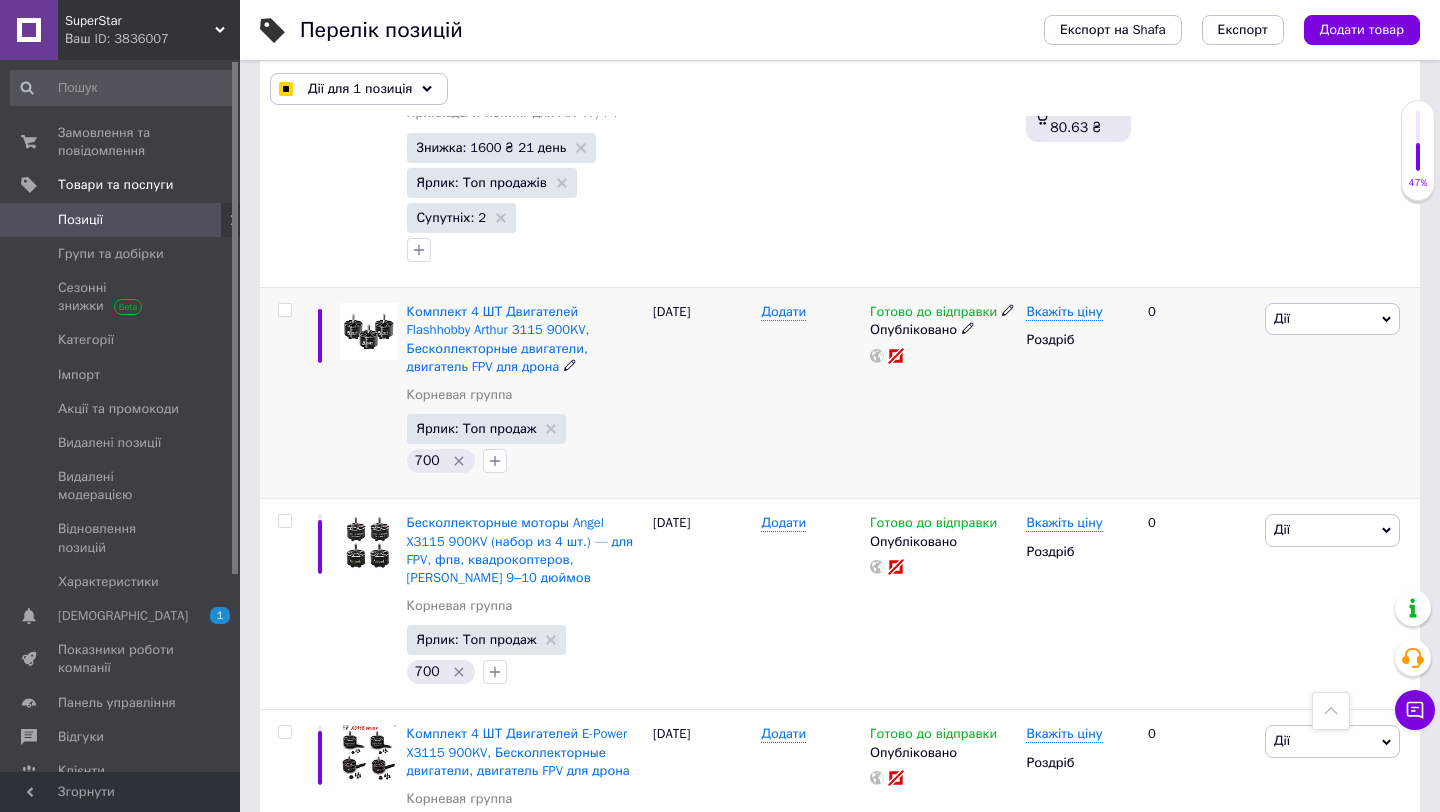 checkbox on "false" 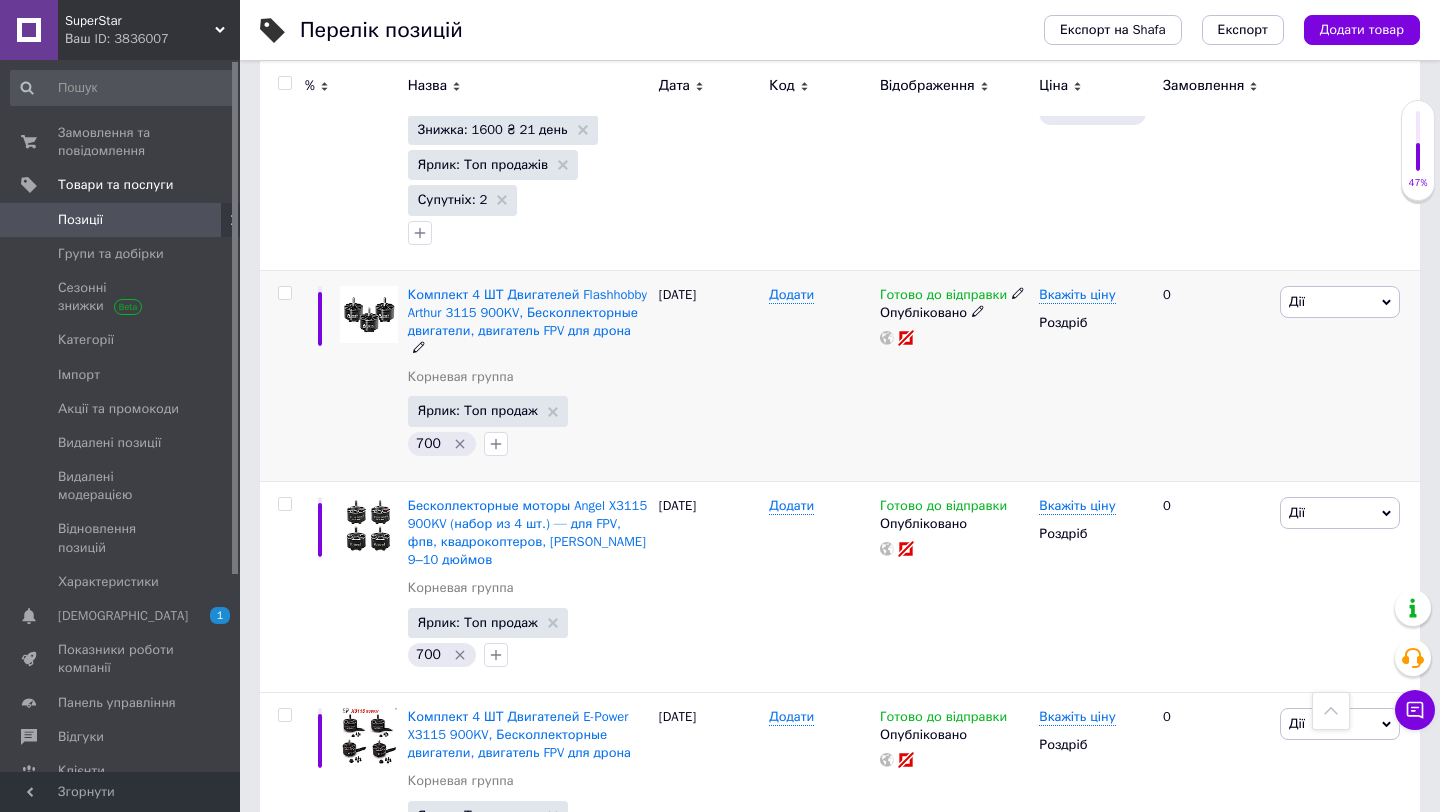 scroll, scrollTop: 1690, scrollLeft: 0, axis: vertical 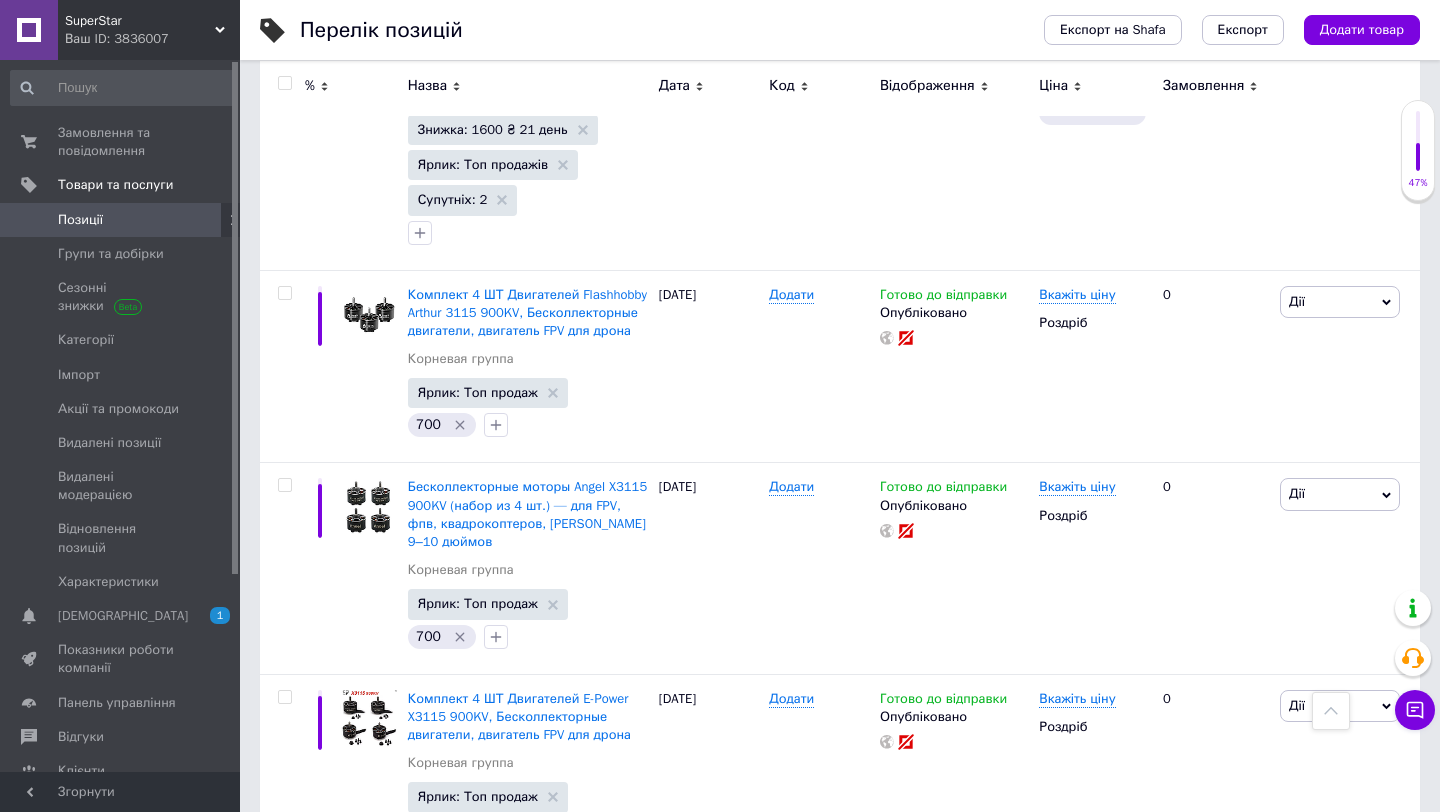 click on "[DEMOGRAPHIC_DATA]" at bounding box center [123, 616] 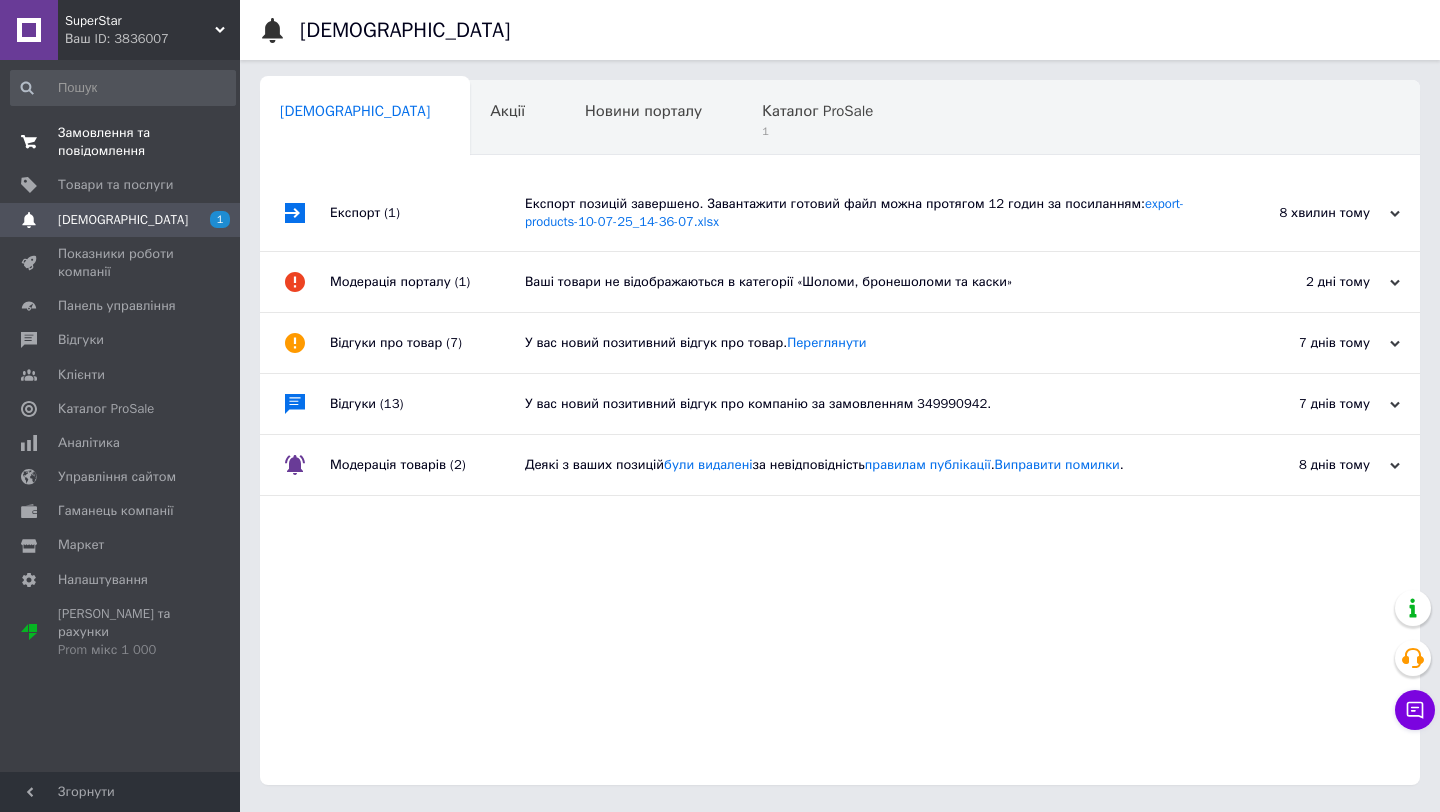 click on "Замовлення та повідомлення" at bounding box center (121, 142) 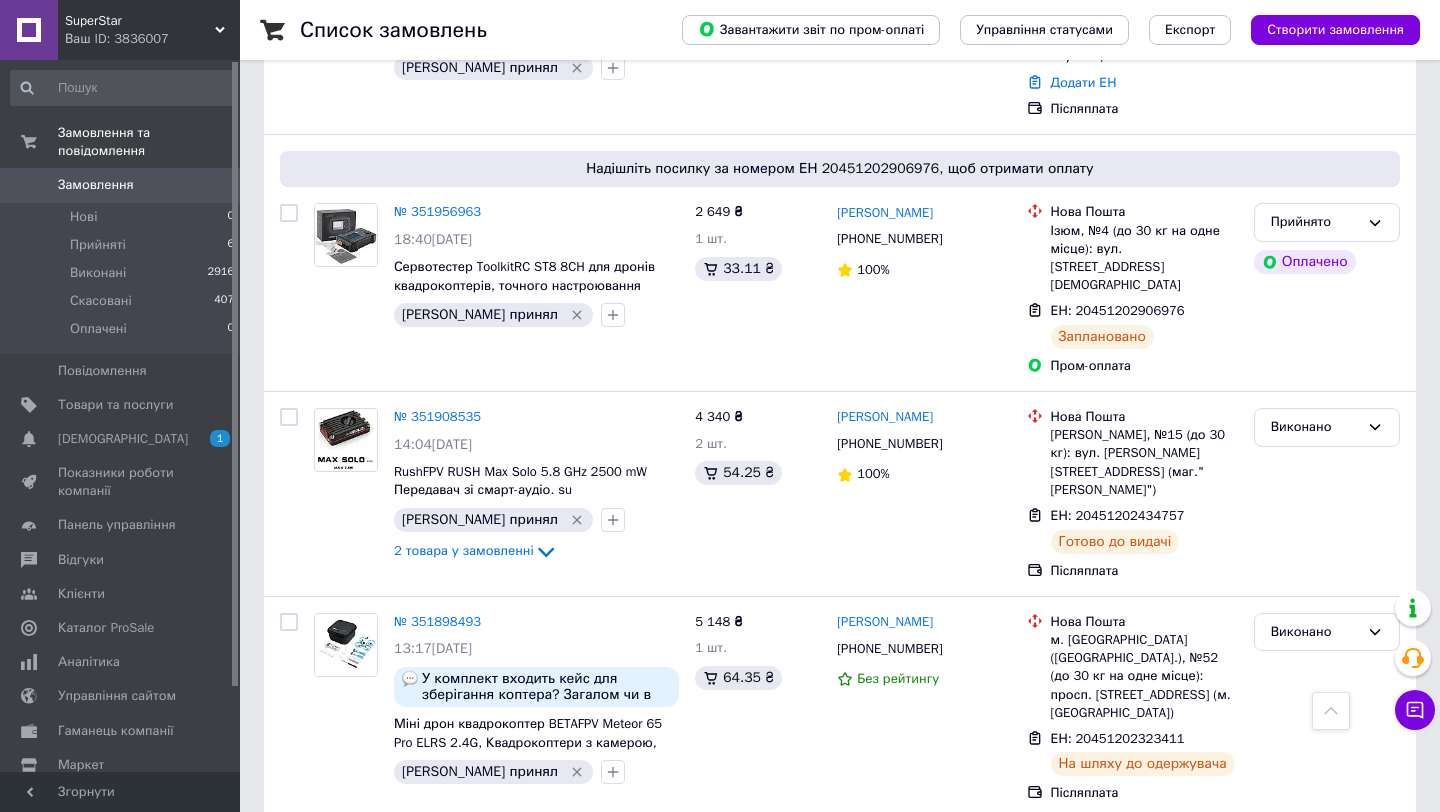 scroll, scrollTop: 566, scrollLeft: 0, axis: vertical 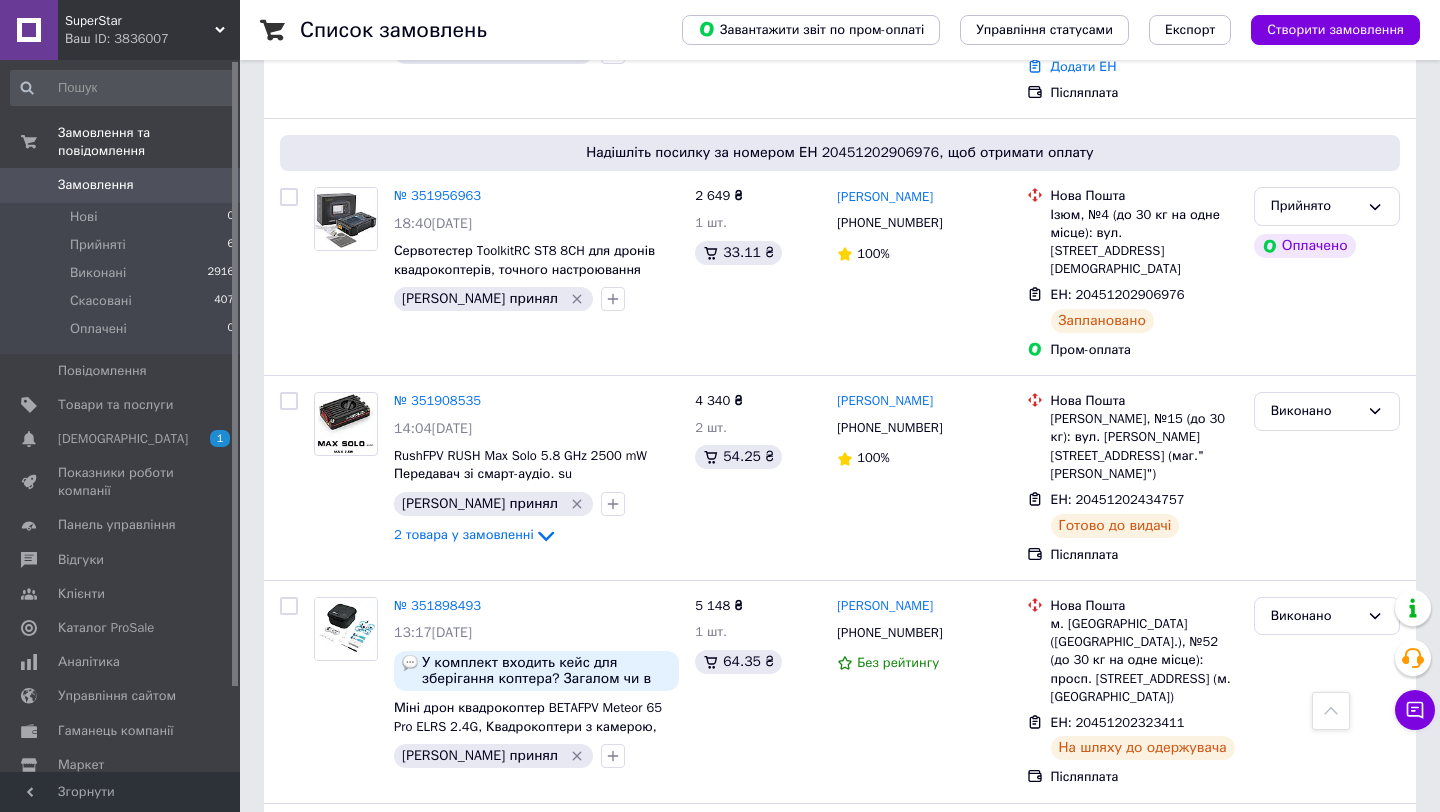 click on "0" at bounding box center [212, 185] 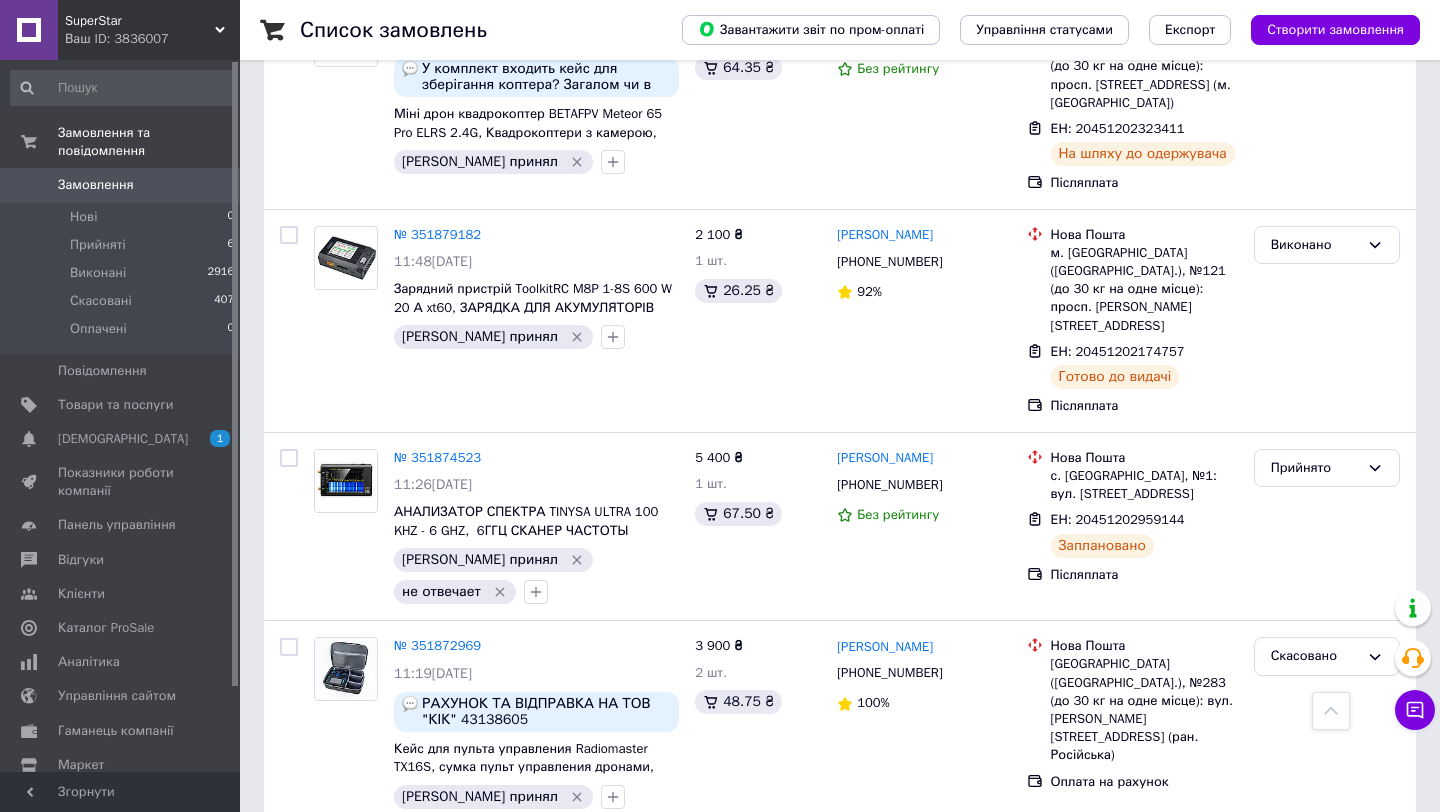scroll, scrollTop: 0, scrollLeft: 0, axis: both 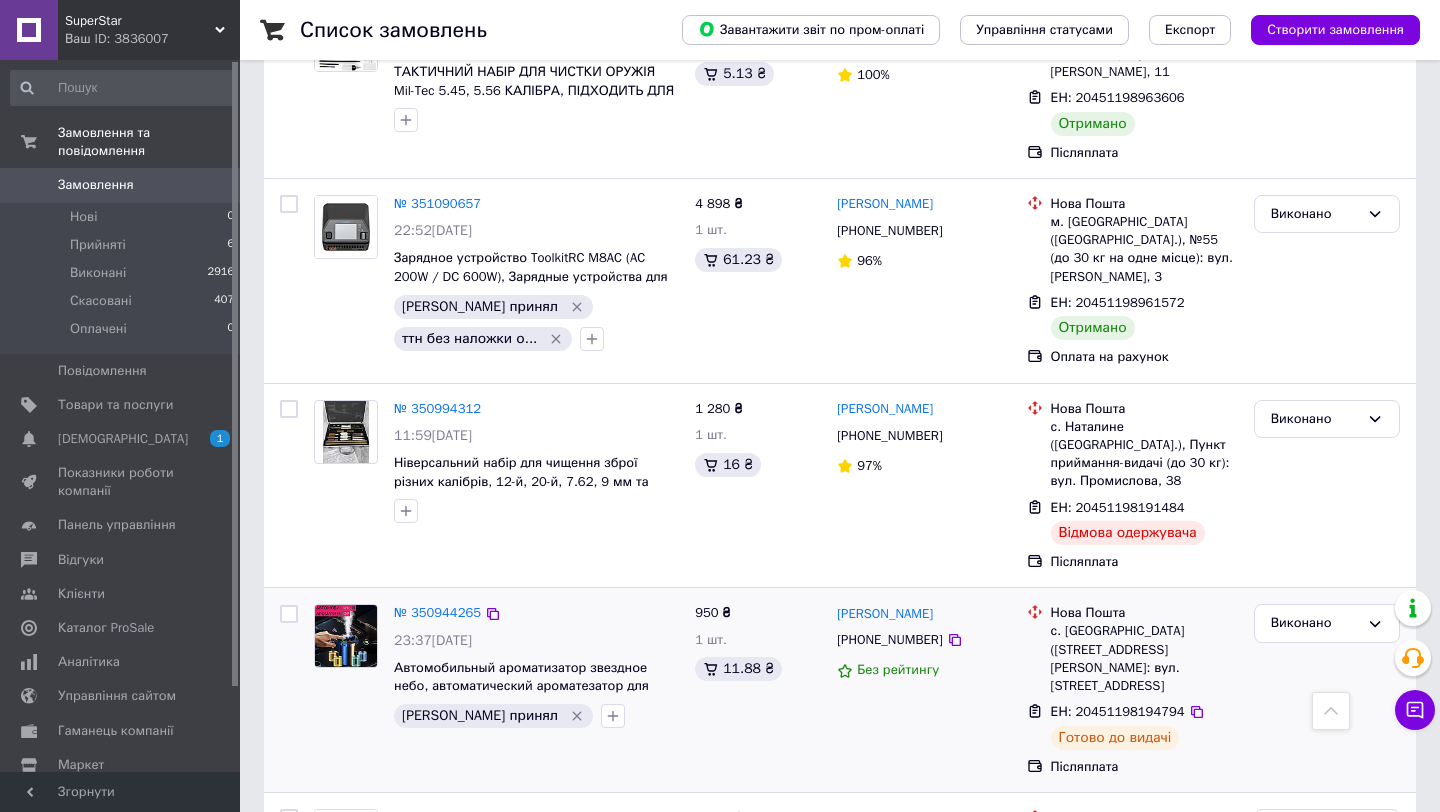 click on "23:37[DATE]" at bounding box center [433, 640] 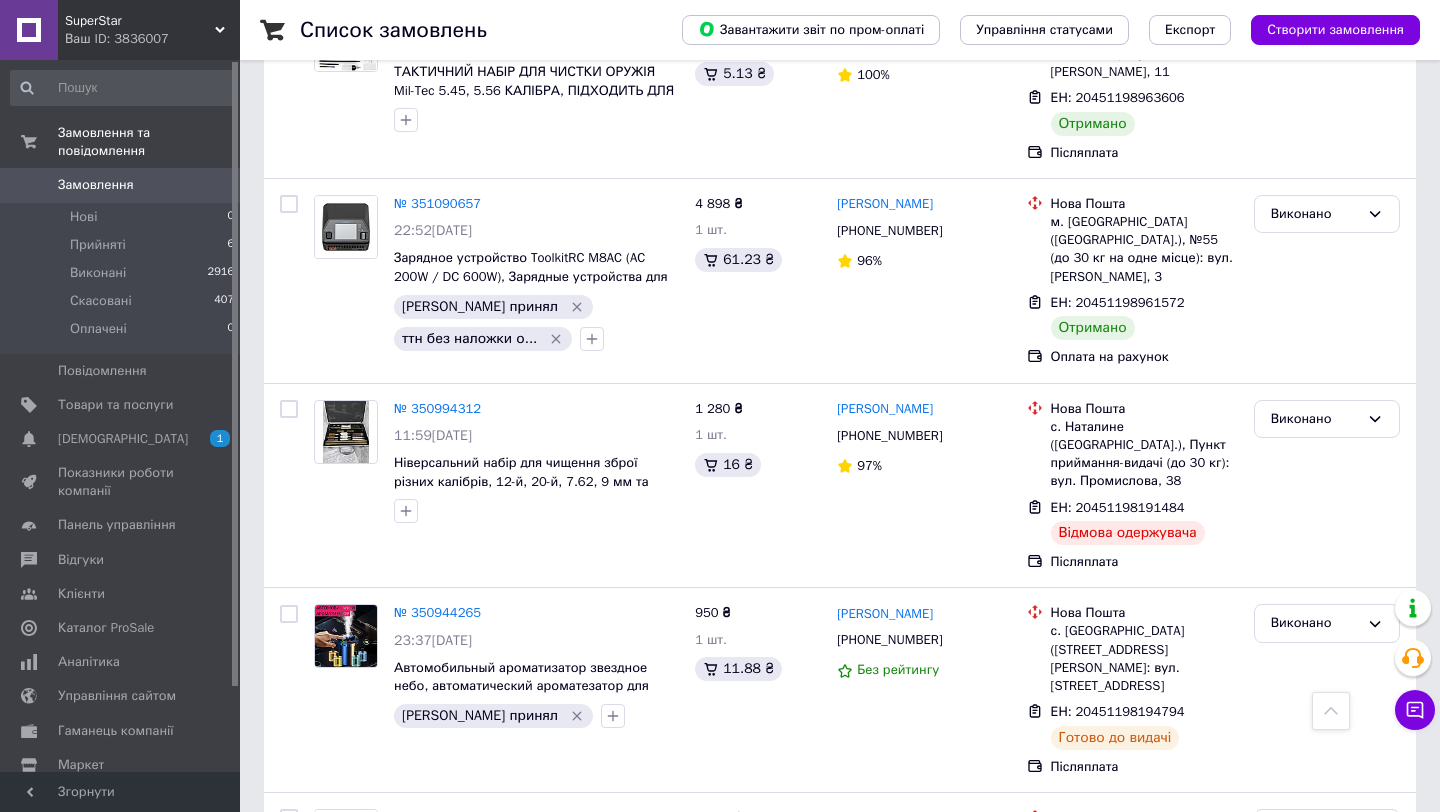 click on "0" at bounding box center [212, 185] 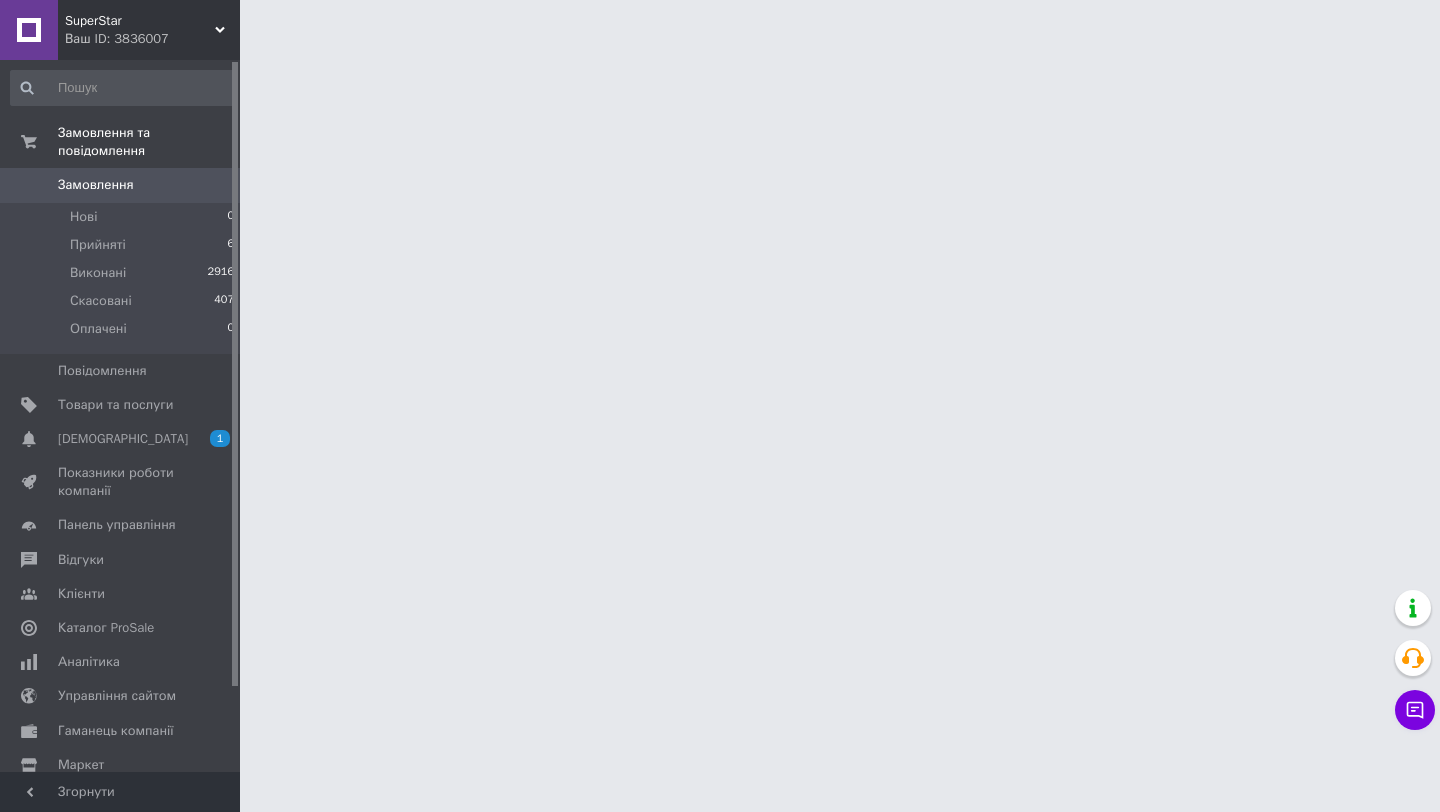 scroll, scrollTop: 0, scrollLeft: 0, axis: both 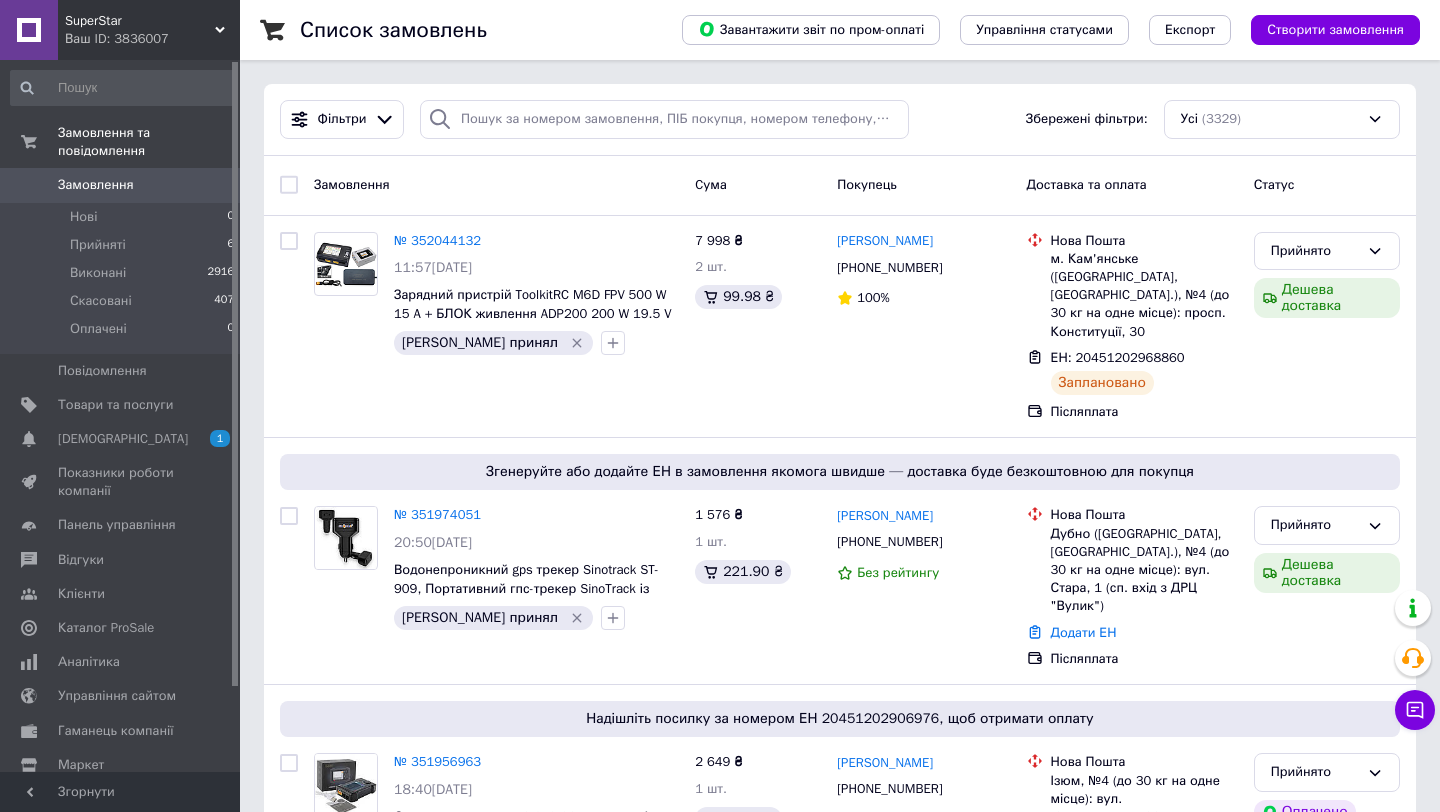 click on "Замовлення" at bounding box center (121, 185) 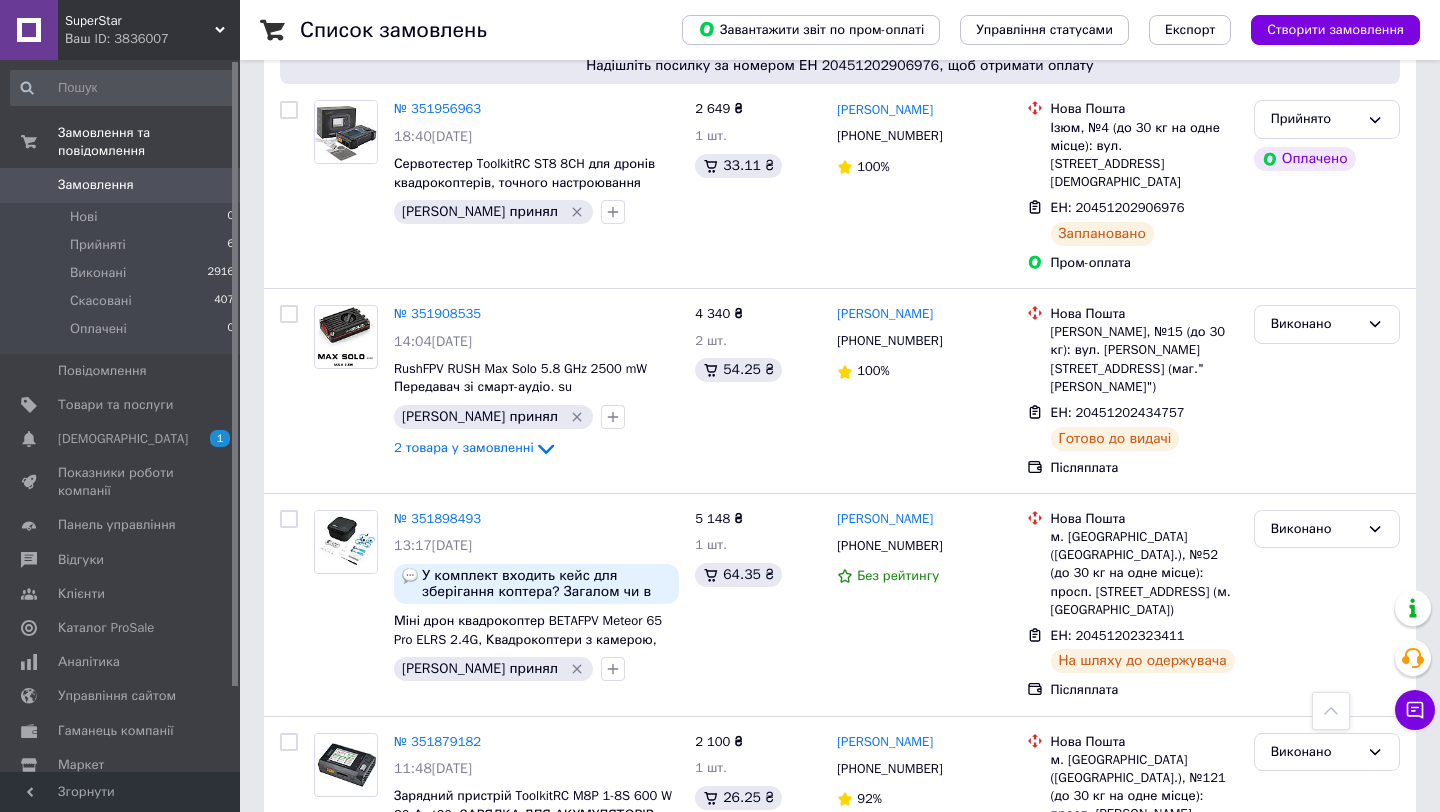 scroll, scrollTop: 556, scrollLeft: 0, axis: vertical 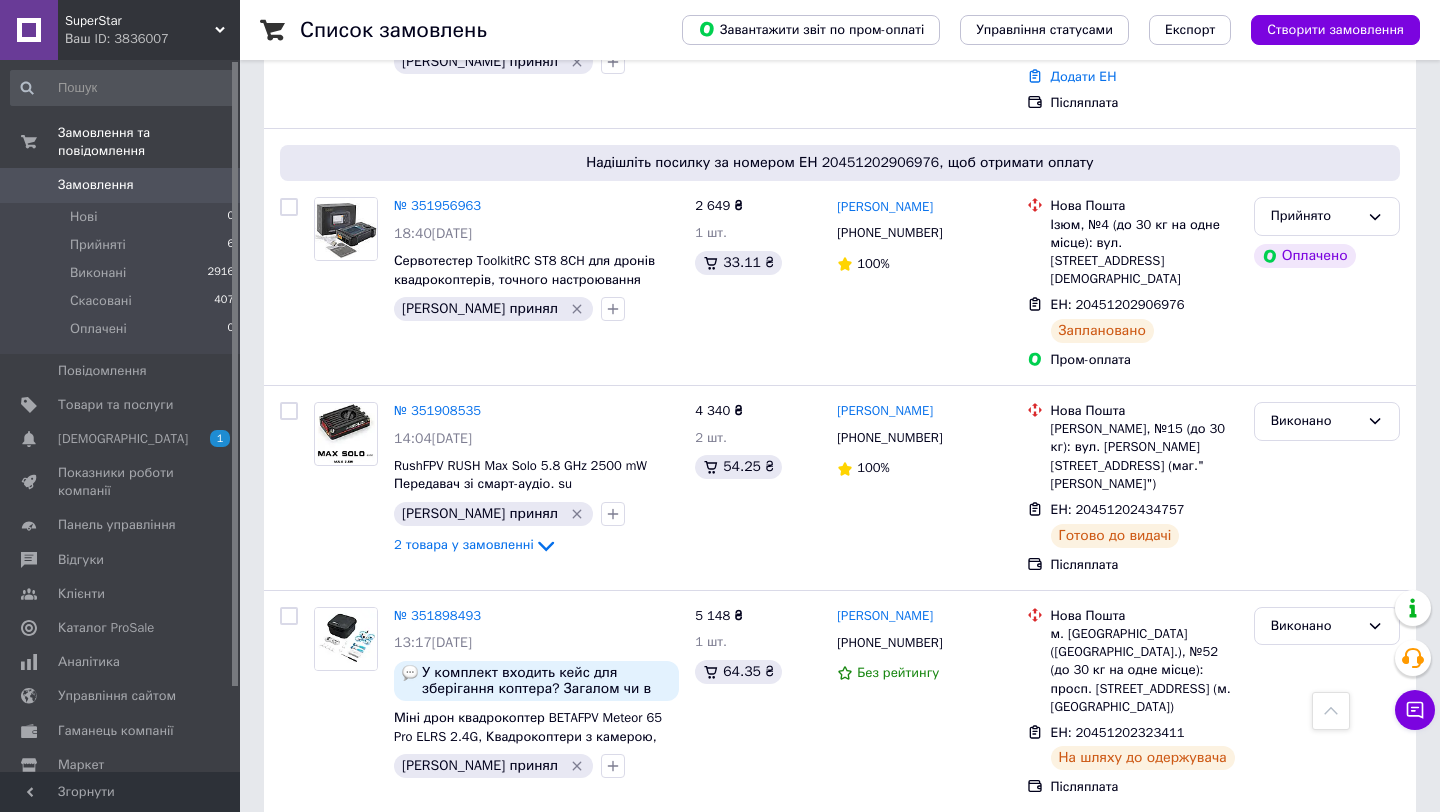 click on "Замовлення 0" at bounding box center [123, 185] 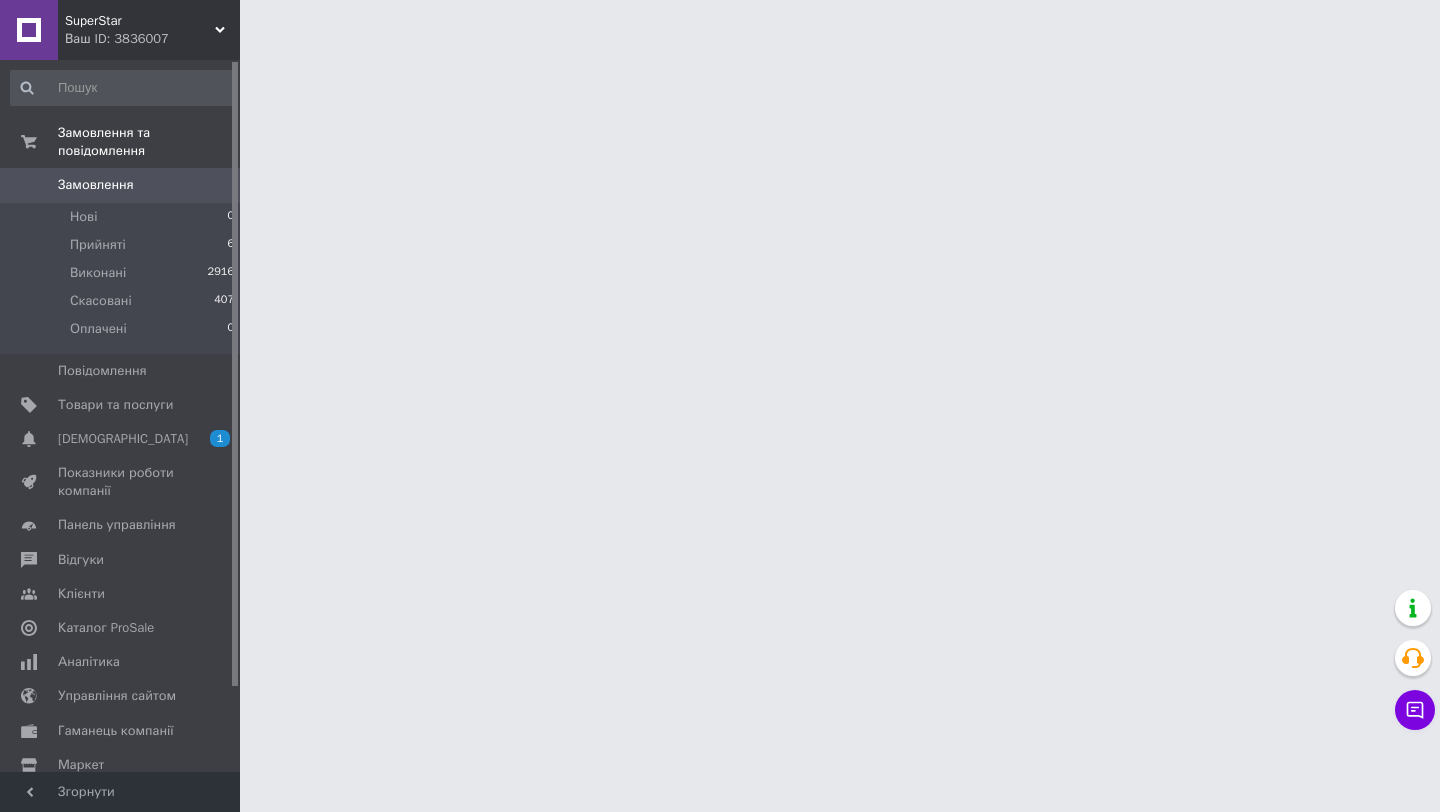 scroll, scrollTop: 0, scrollLeft: 0, axis: both 